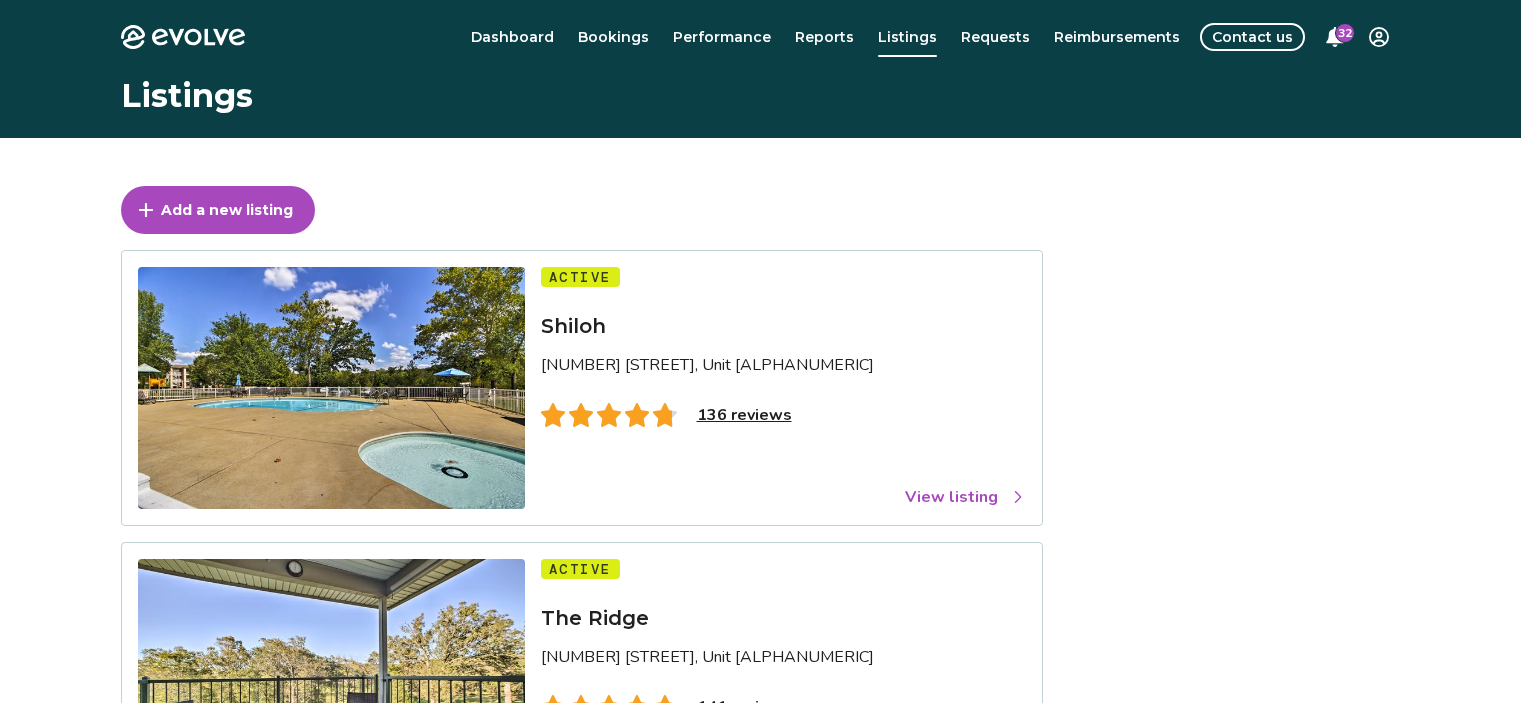scroll, scrollTop: 0, scrollLeft: 0, axis: both 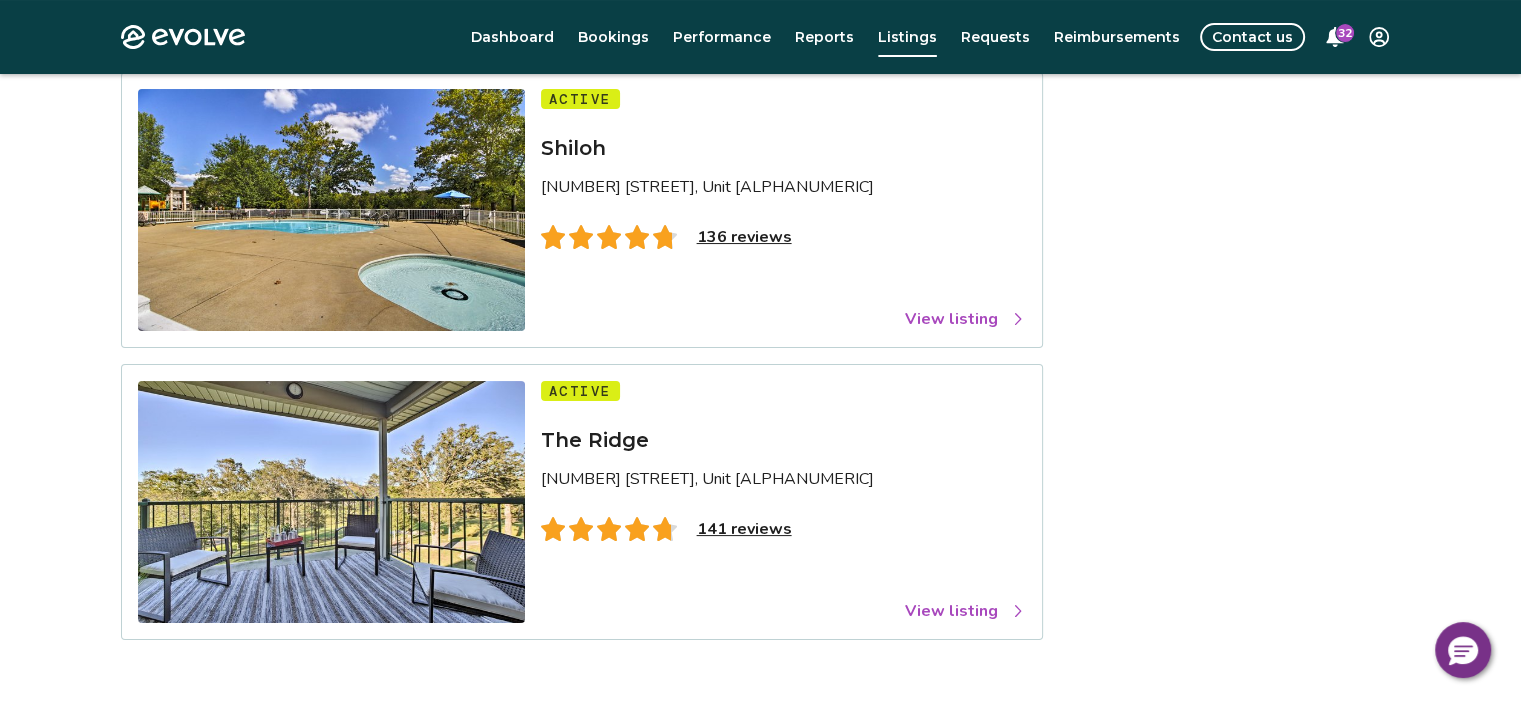 click on "141 reviews" at bounding box center [744, 529] 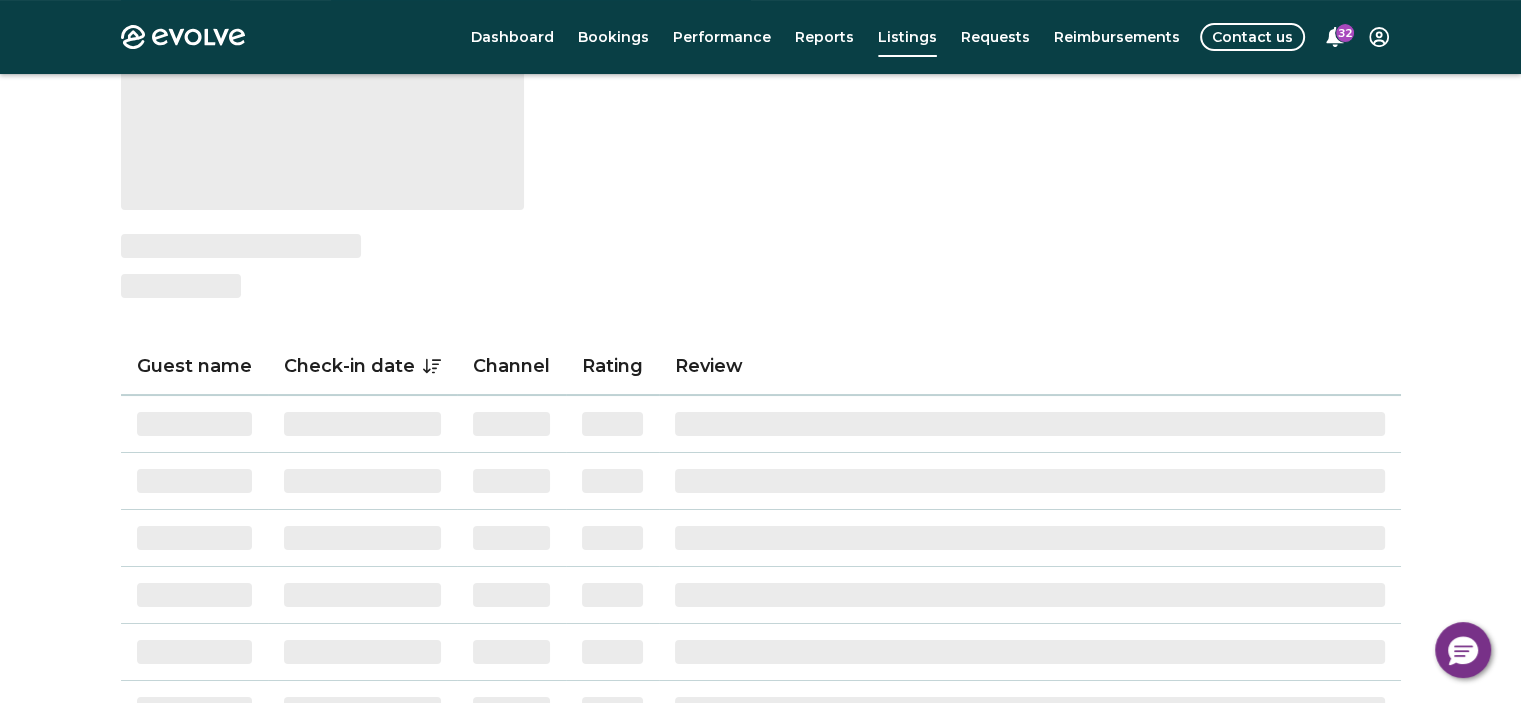 scroll, scrollTop: 372, scrollLeft: 0, axis: vertical 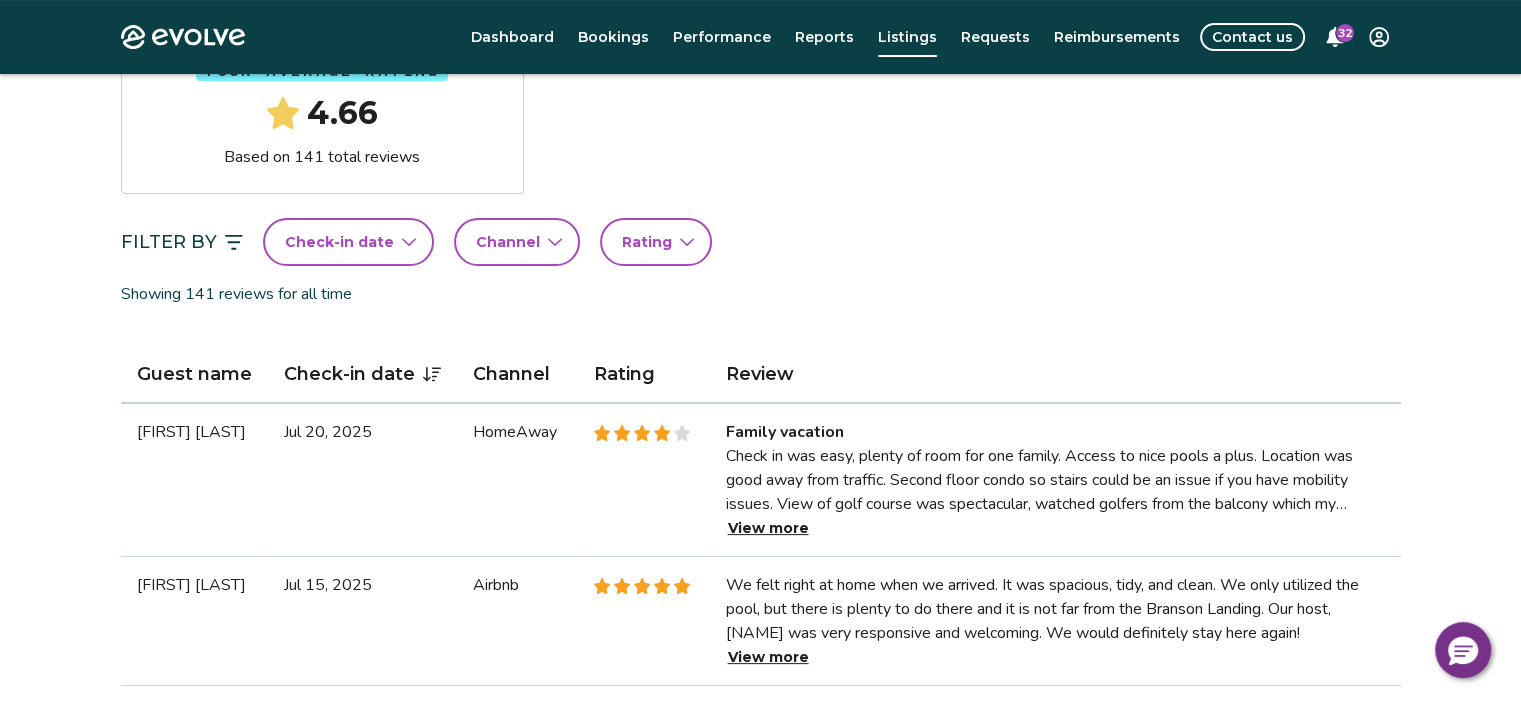 click on "View more" at bounding box center (768, 528) 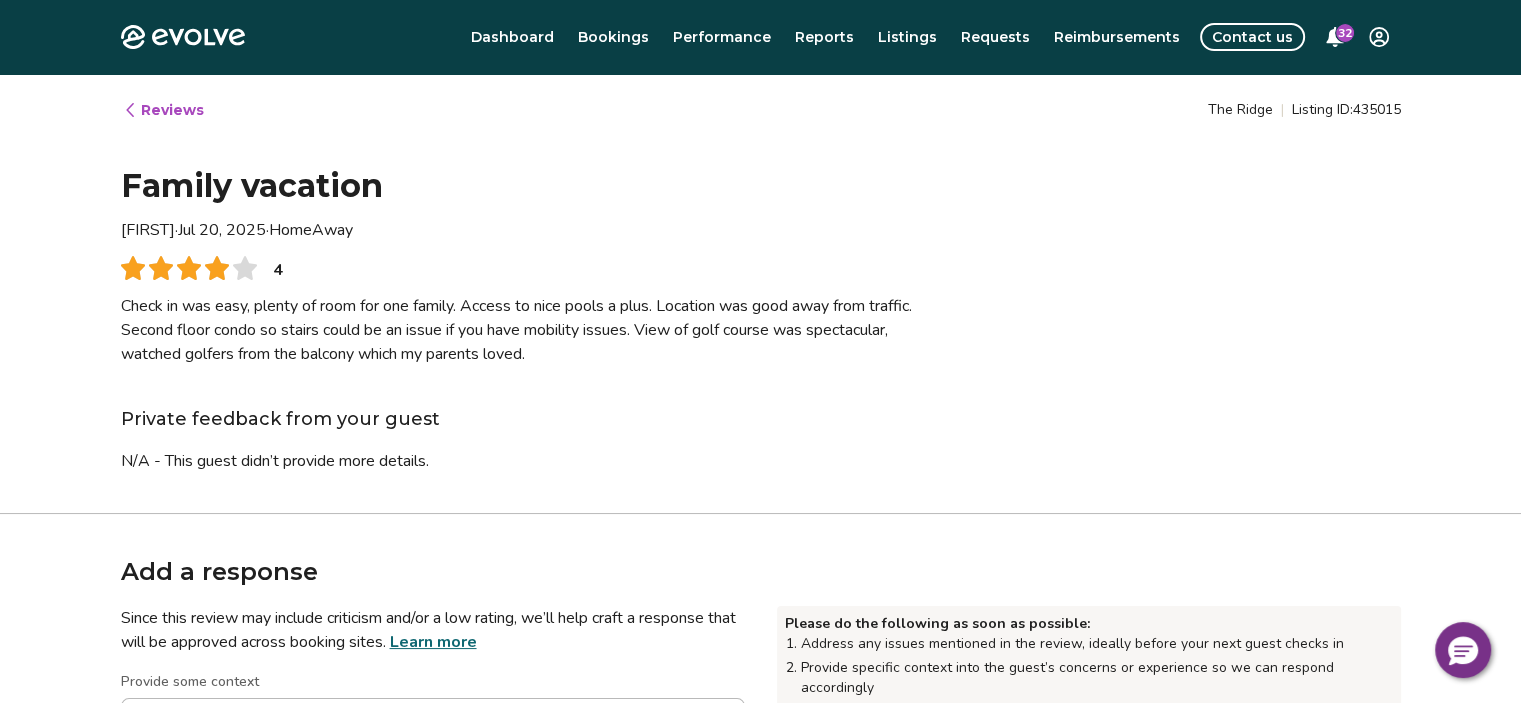 type on "*" 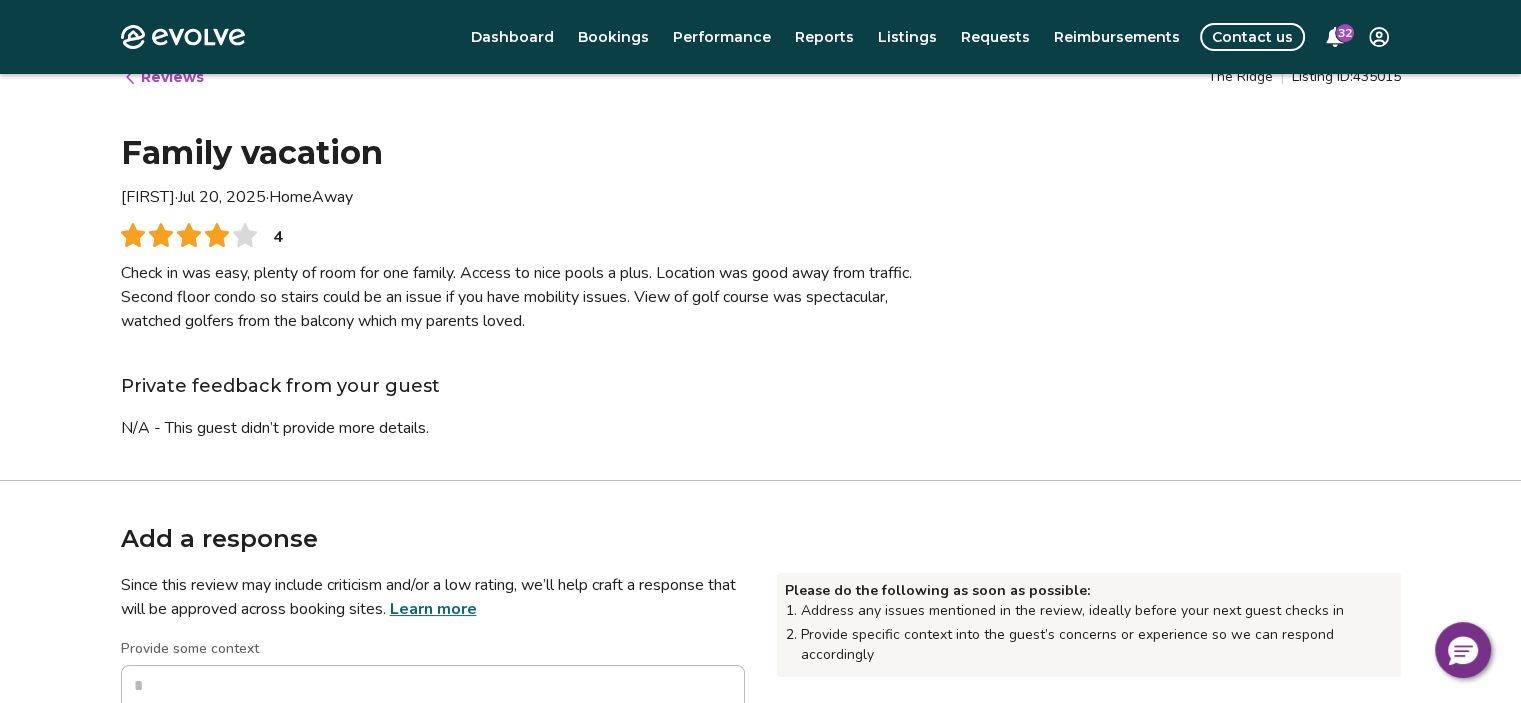 scroll, scrollTop: 0, scrollLeft: 0, axis: both 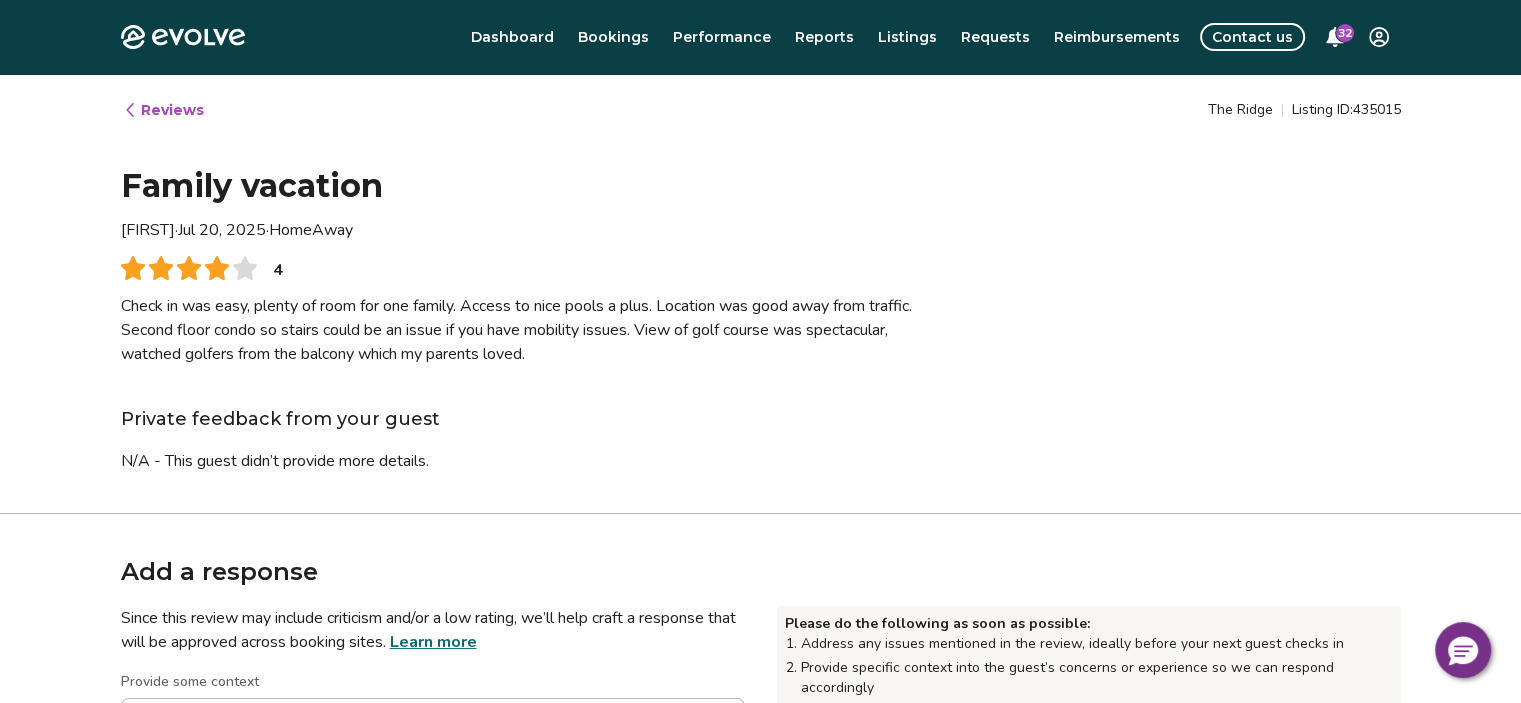 click on "Reviews" at bounding box center (163, 110) 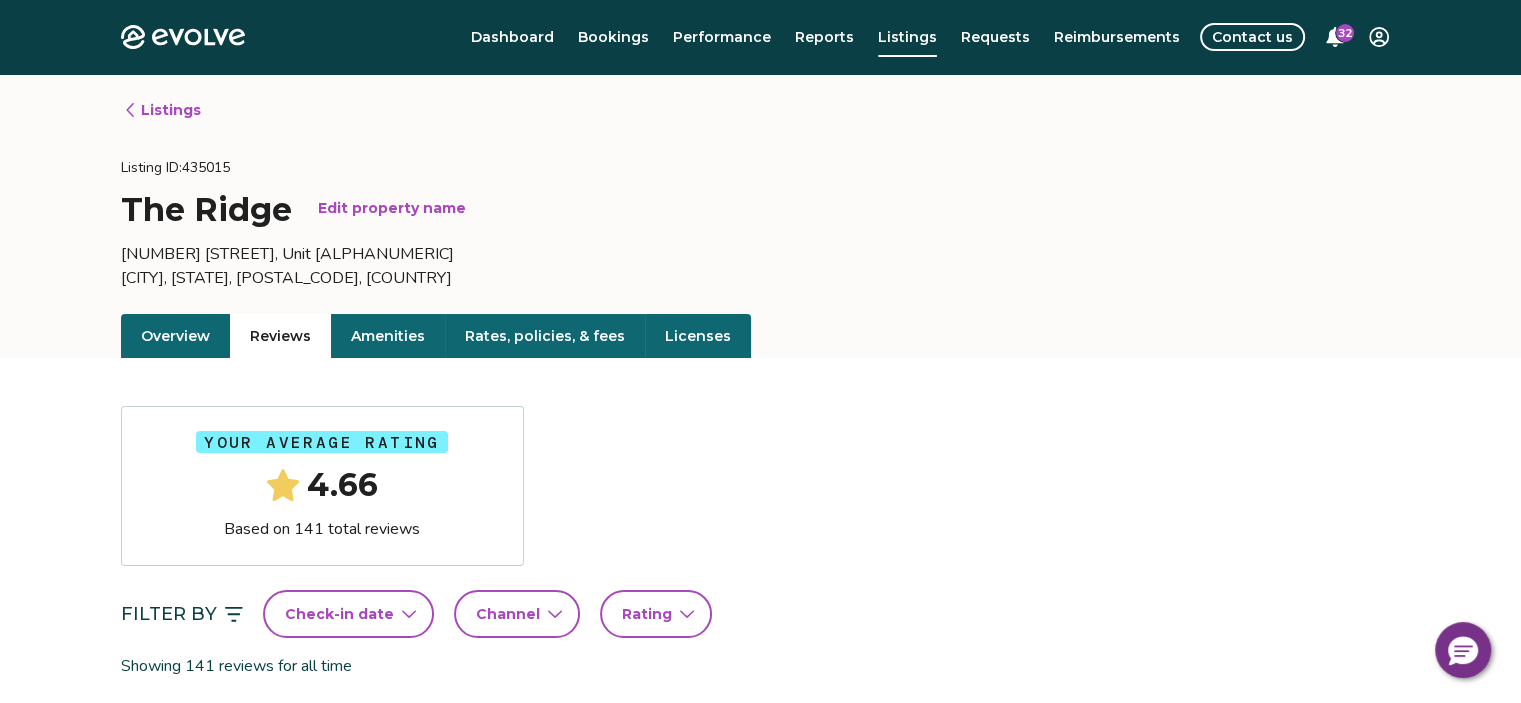 click on "Listings" at bounding box center (162, 110) 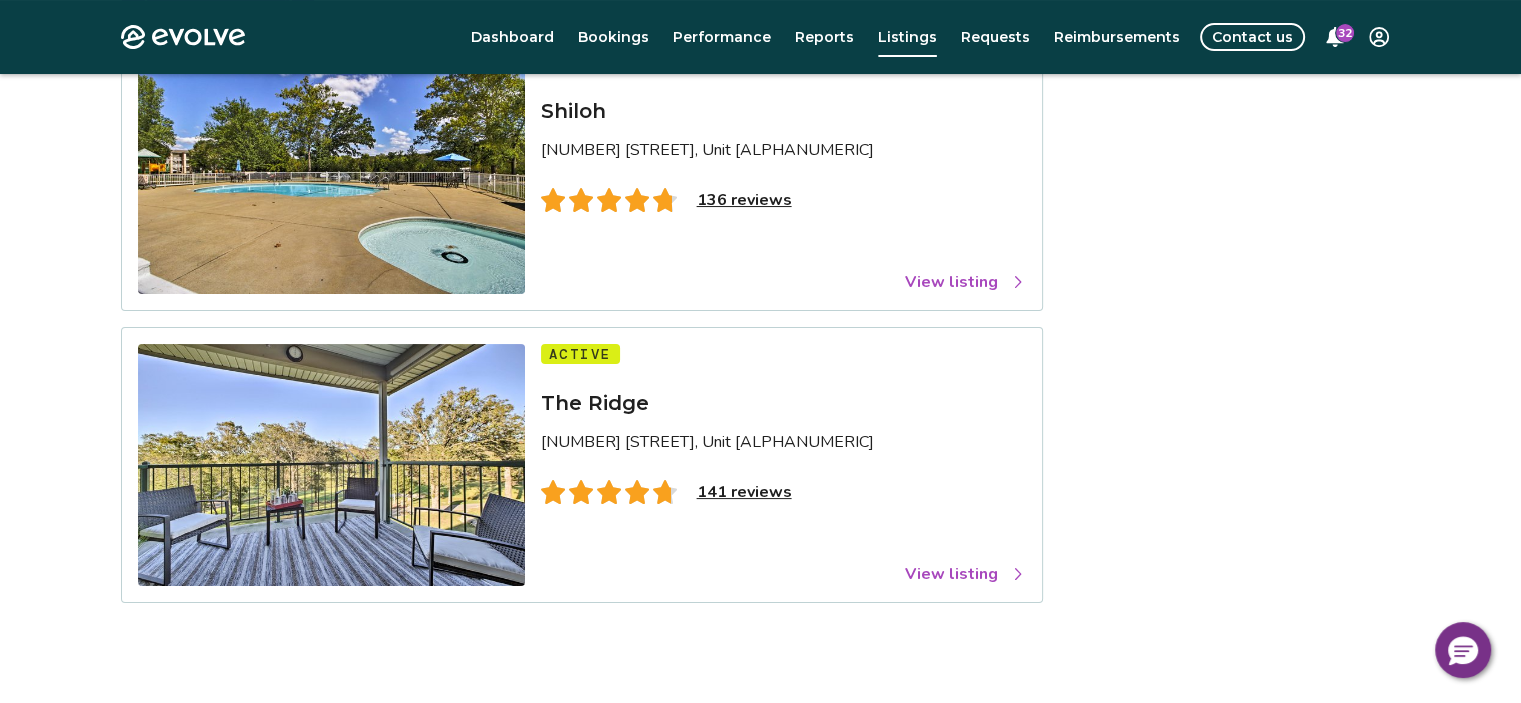 scroll, scrollTop: 217, scrollLeft: 0, axis: vertical 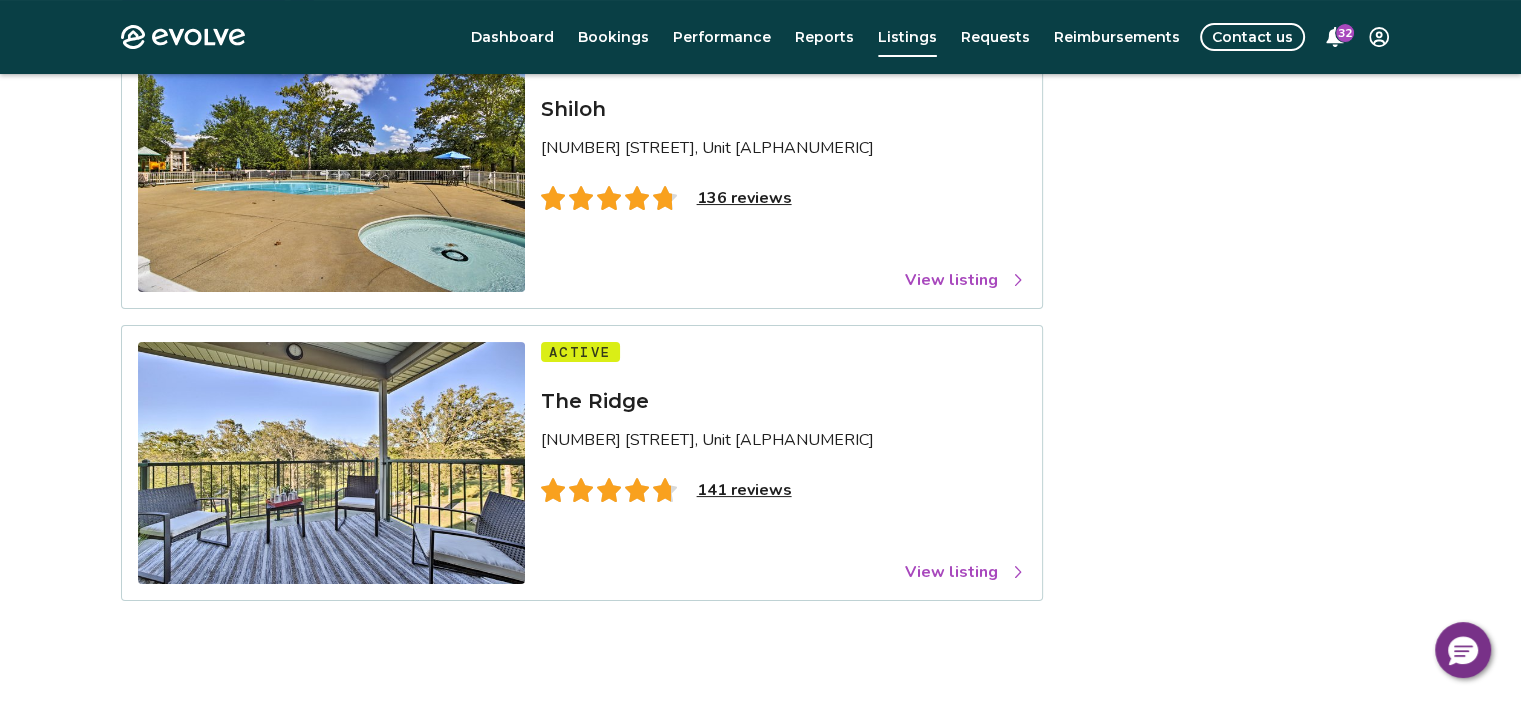 click on "141 reviews" at bounding box center (744, 490) 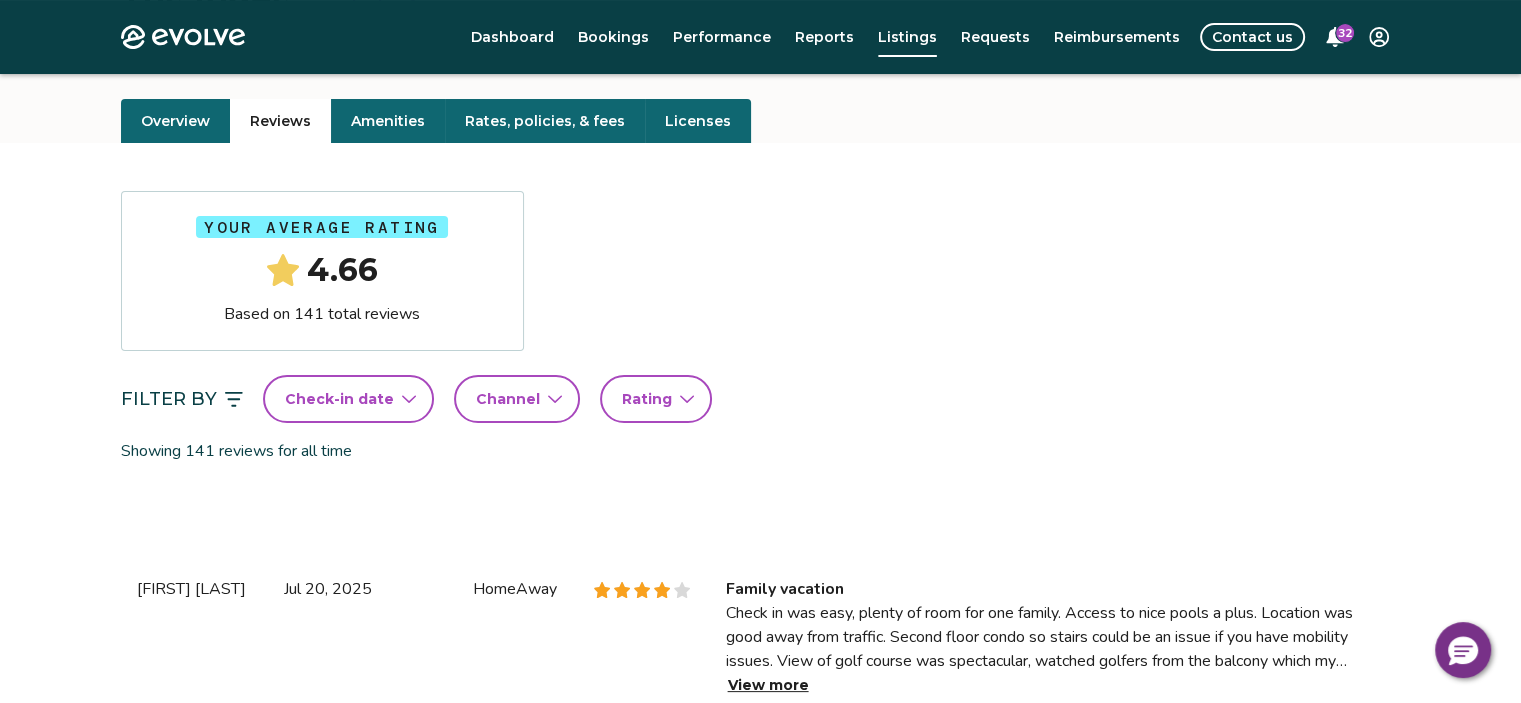 scroll, scrollTop: 0, scrollLeft: 0, axis: both 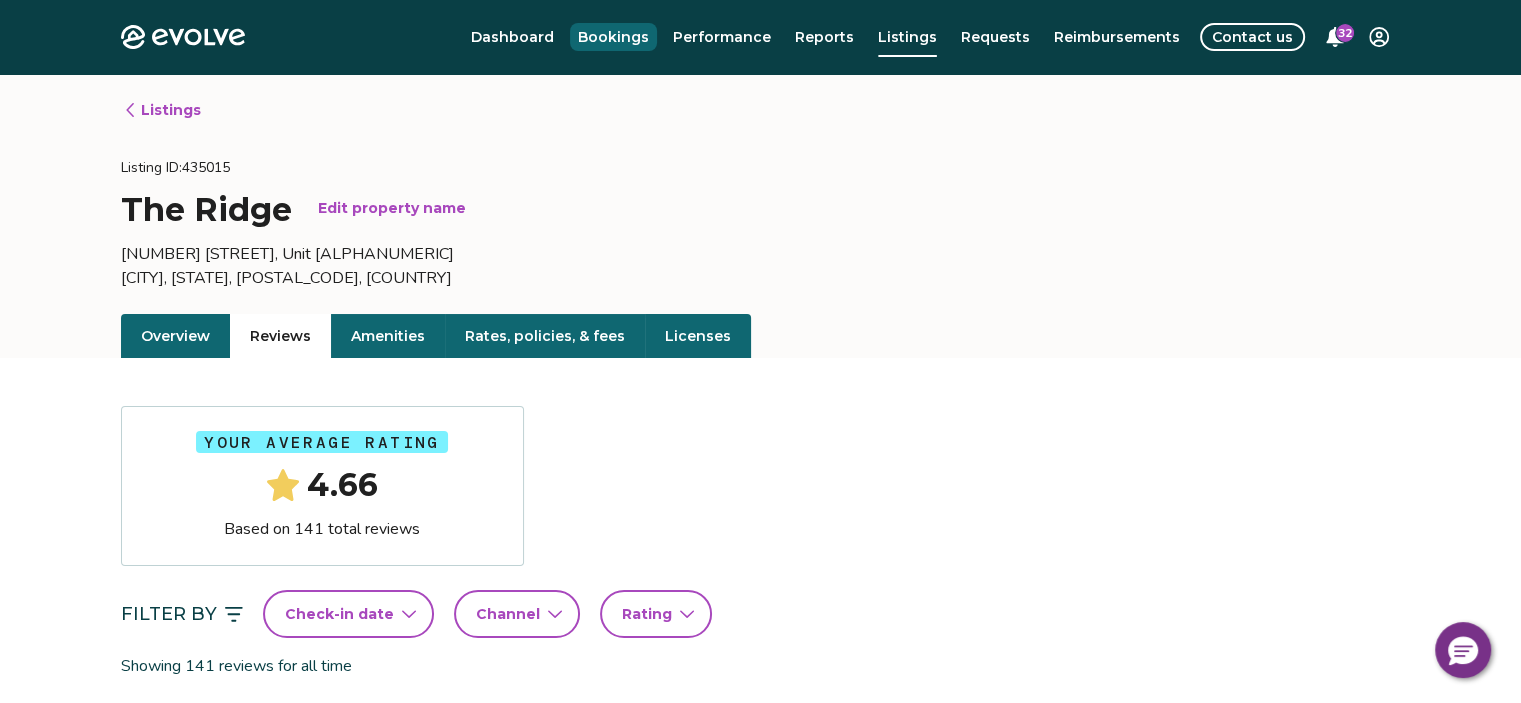 click on "Bookings" at bounding box center [613, 37] 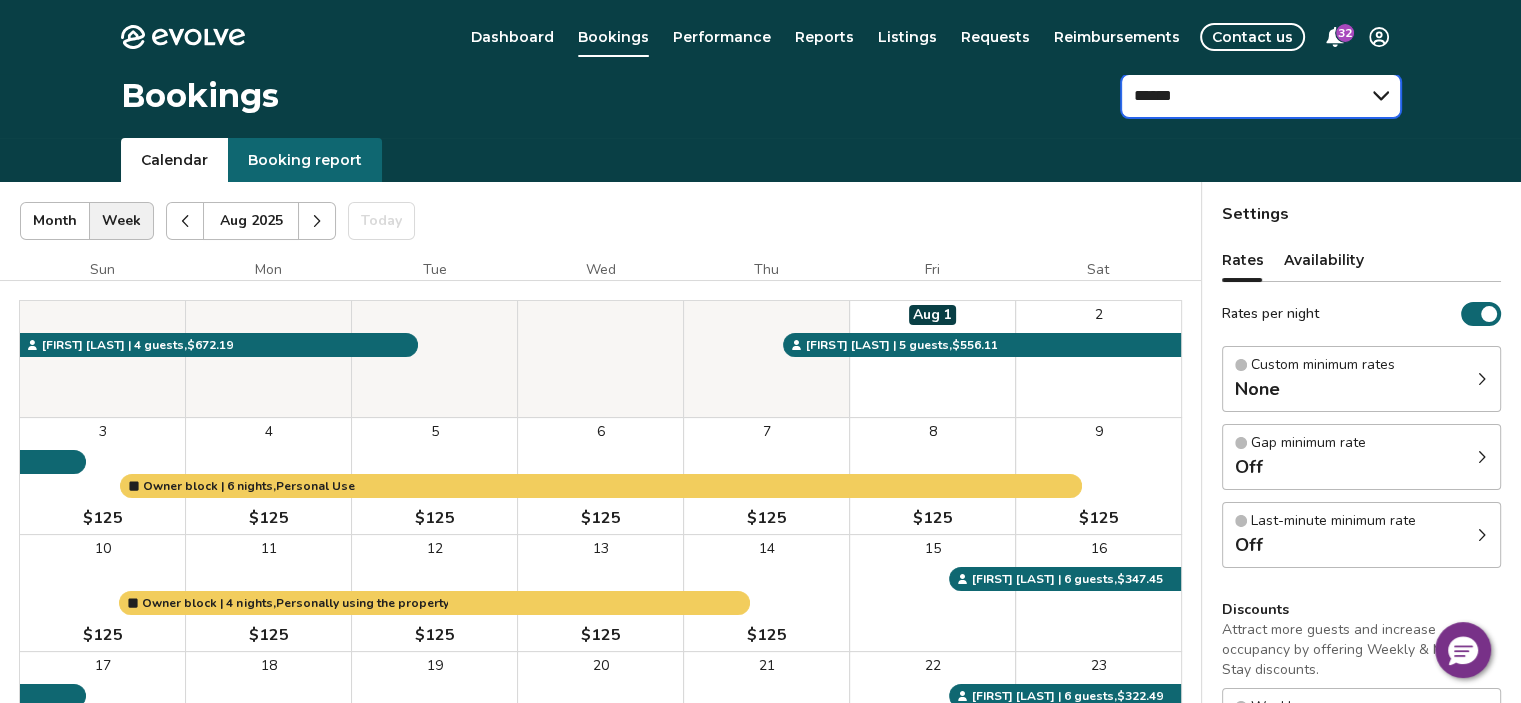 click on "****** *********" at bounding box center [1261, 96] 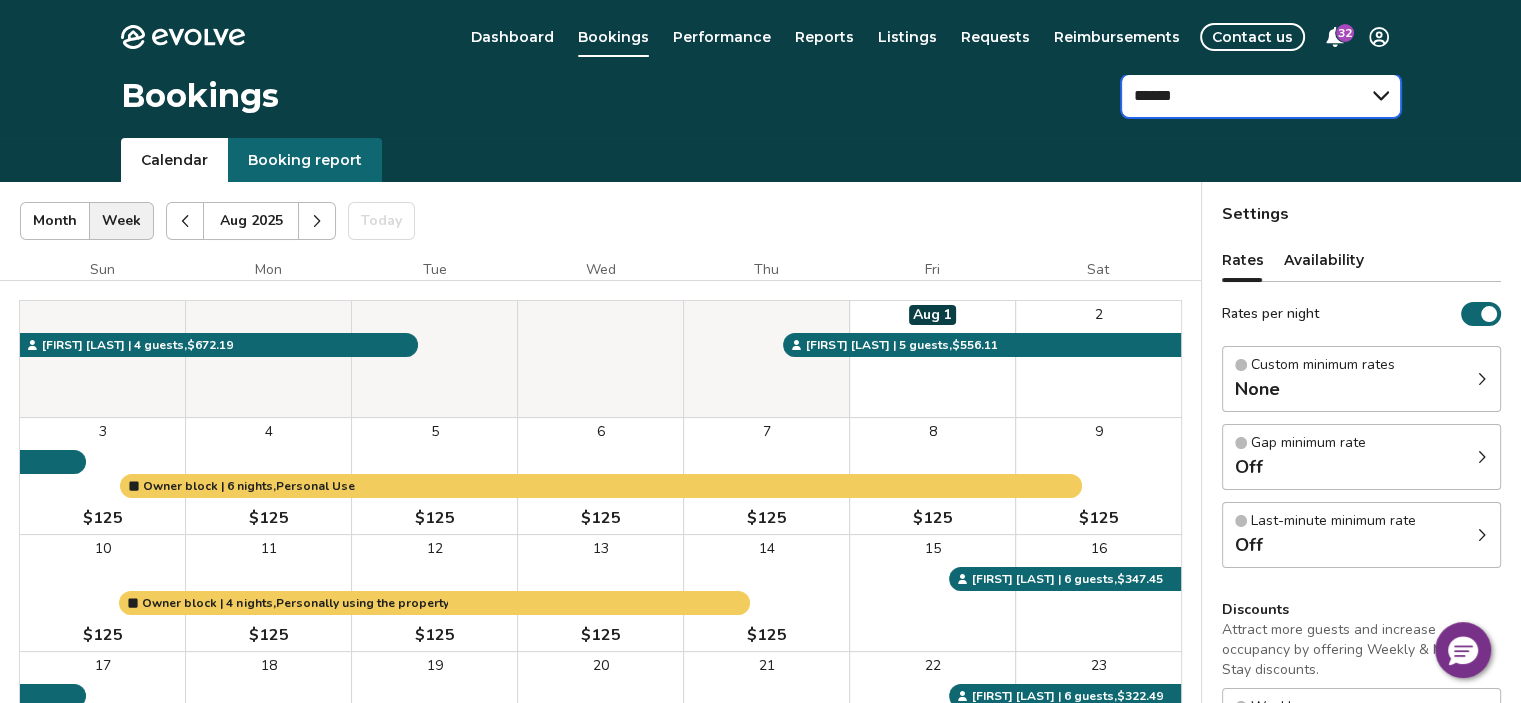 click on "****** *********" at bounding box center [1261, 96] 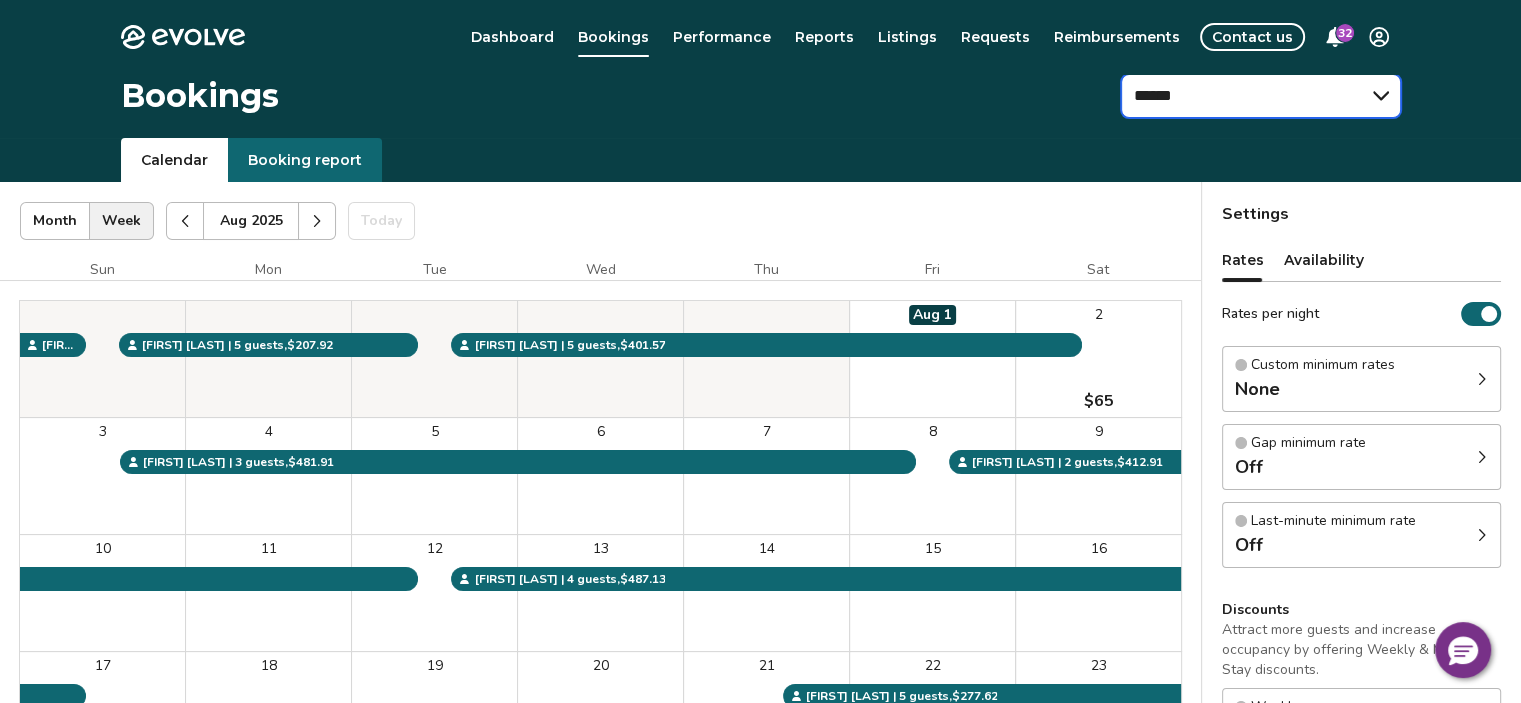click on "****** *********" at bounding box center [1261, 96] 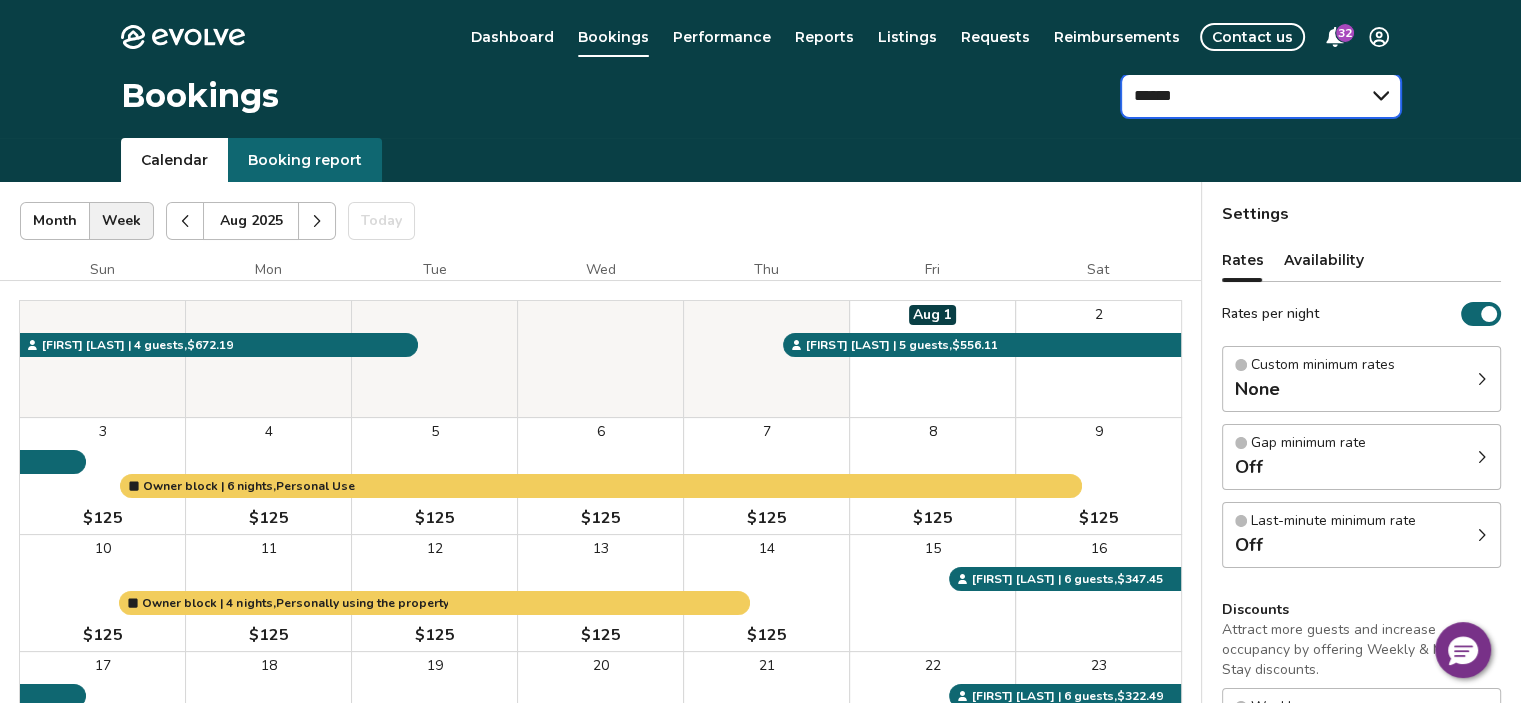 click on "****** *********" at bounding box center (1261, 96) 